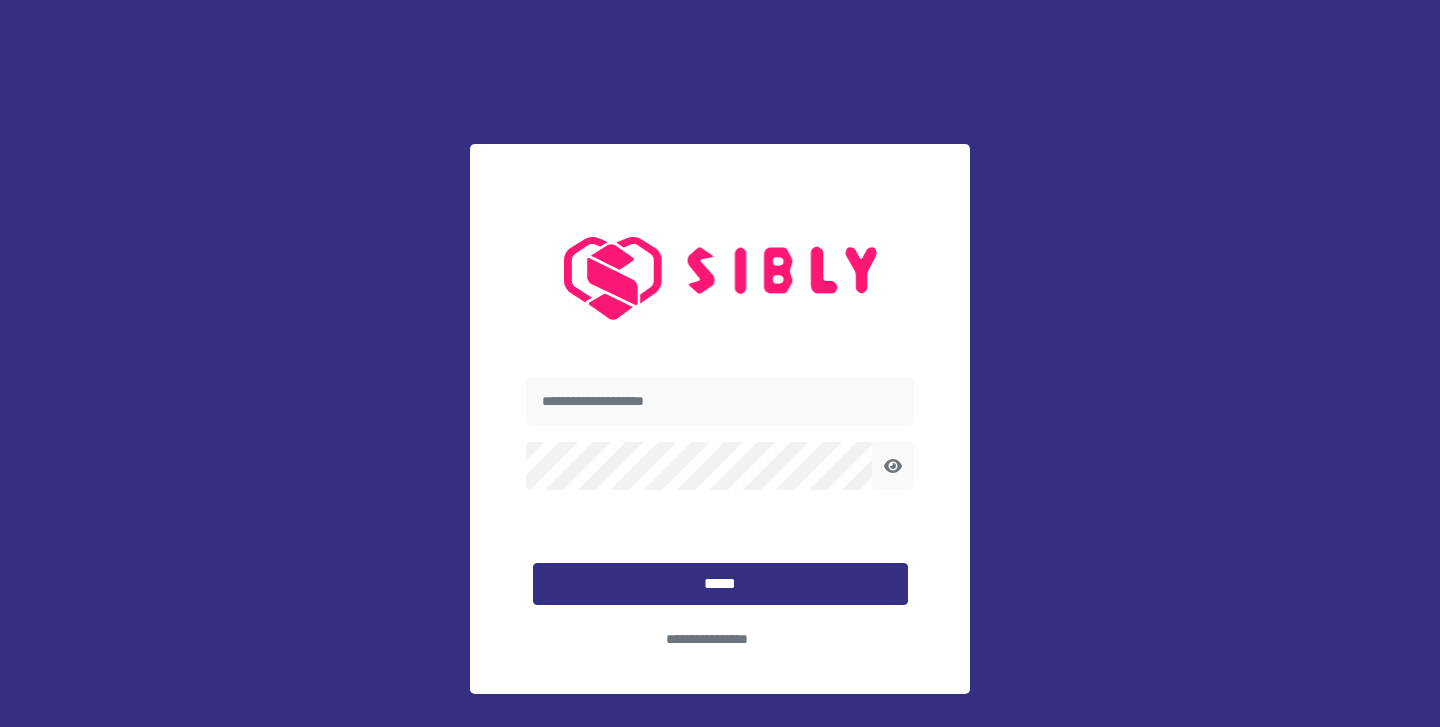 scroll, scrollTop: 0, scrollLeft: 0, axis: both 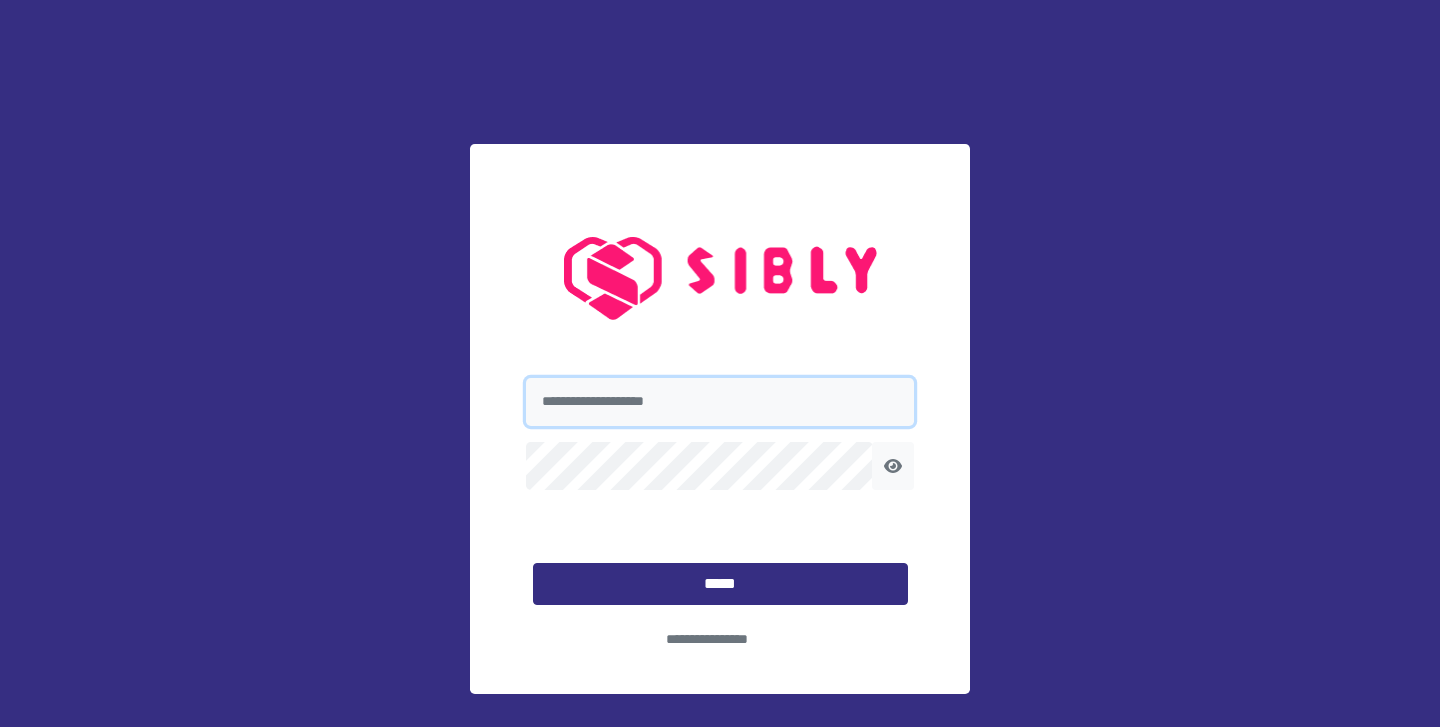 click at bounding box center [720, 402] 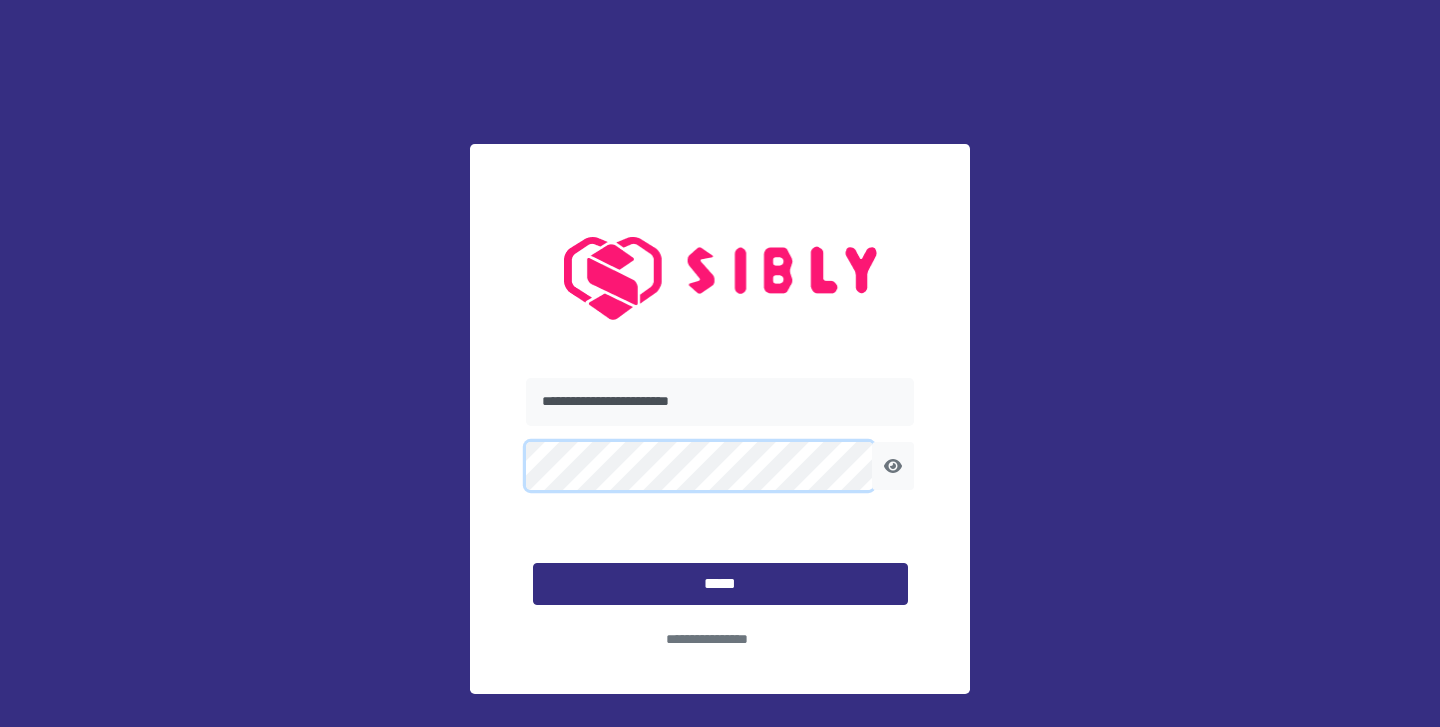 click on "[STARS]" at bounding box center [720, 584] 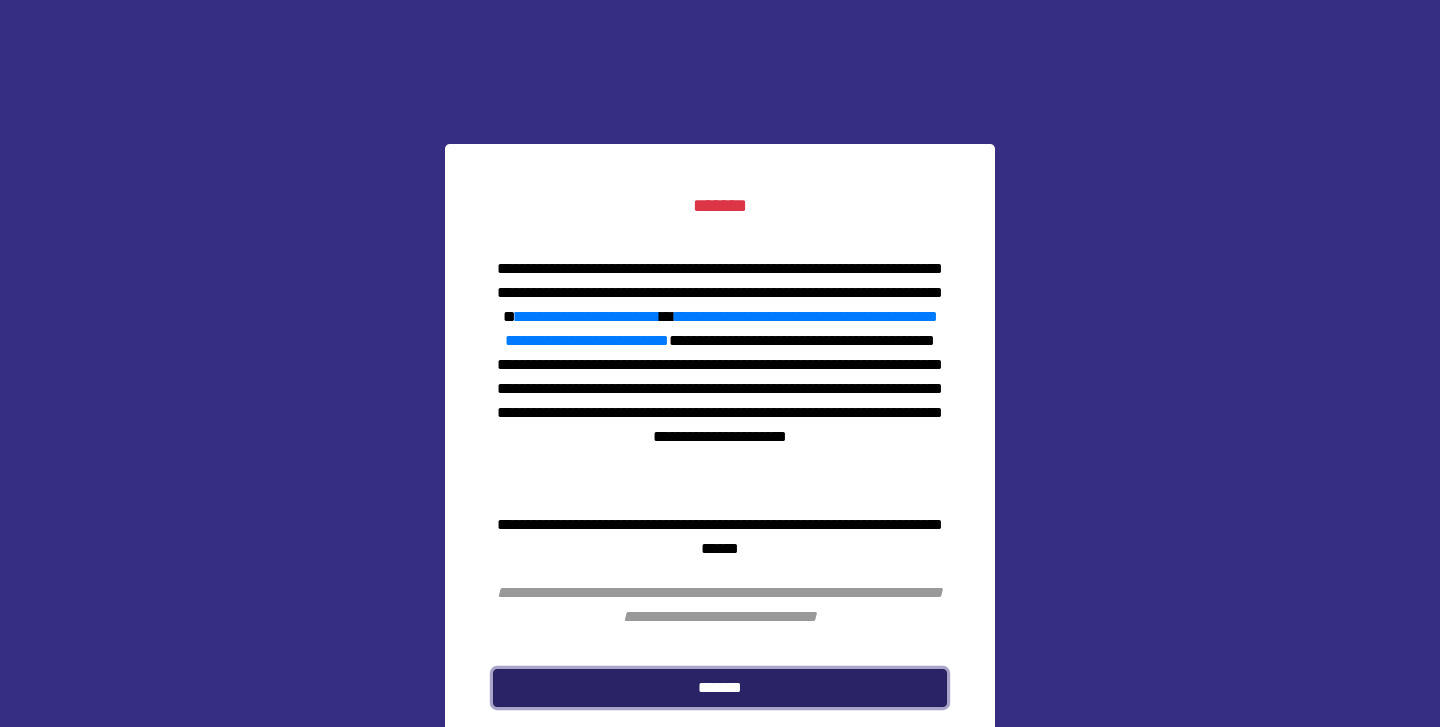 click on "[STARS]" at bounding box center (720, 688) 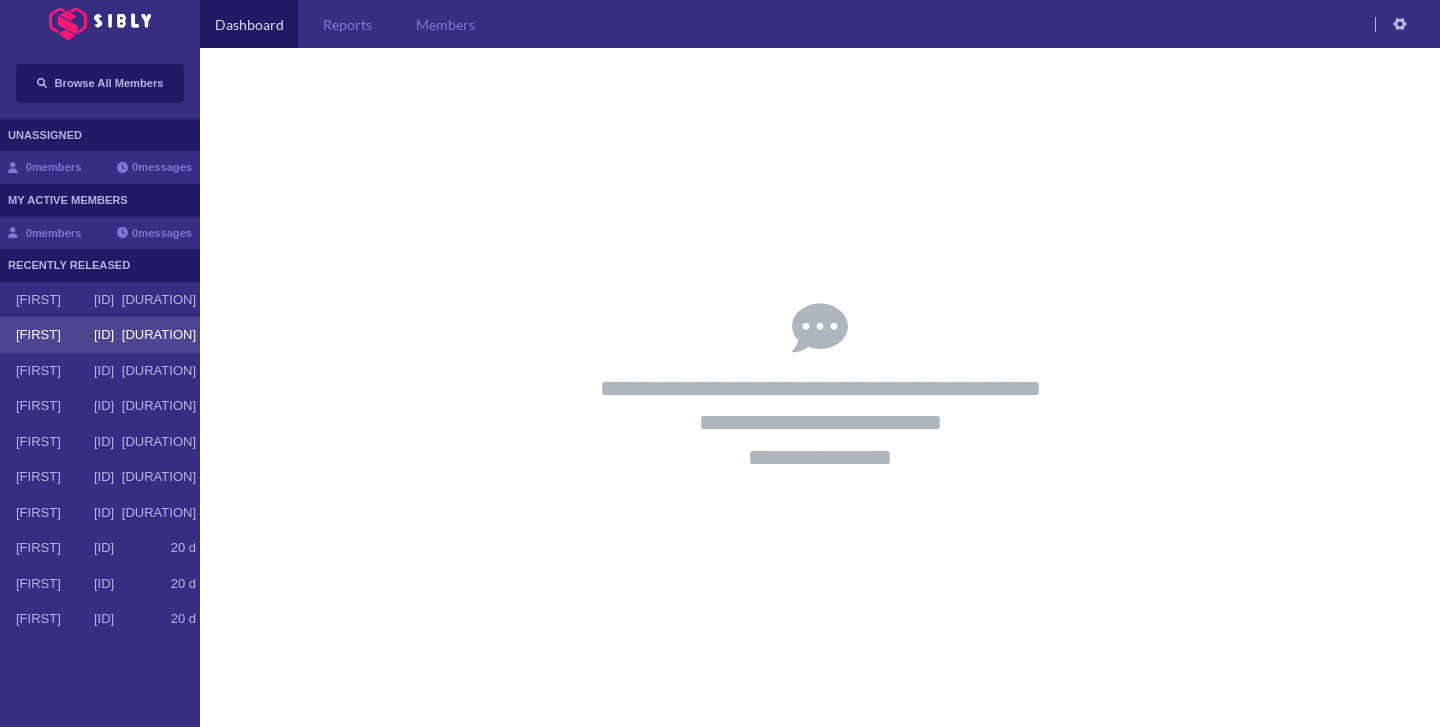 click on "[ID]" at bounding box center (104, 335) 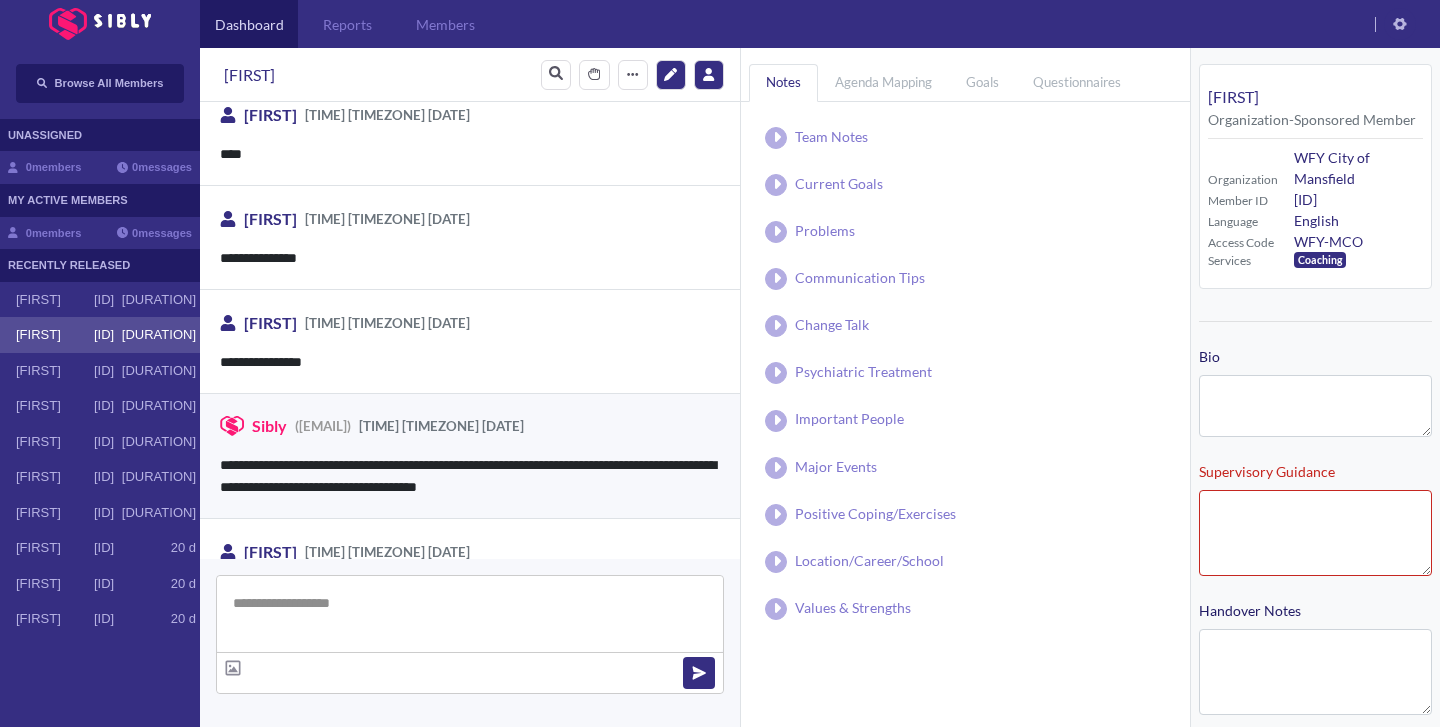 scroll, scrollTop: 3158, scrollLeft: 0, axis: vertical 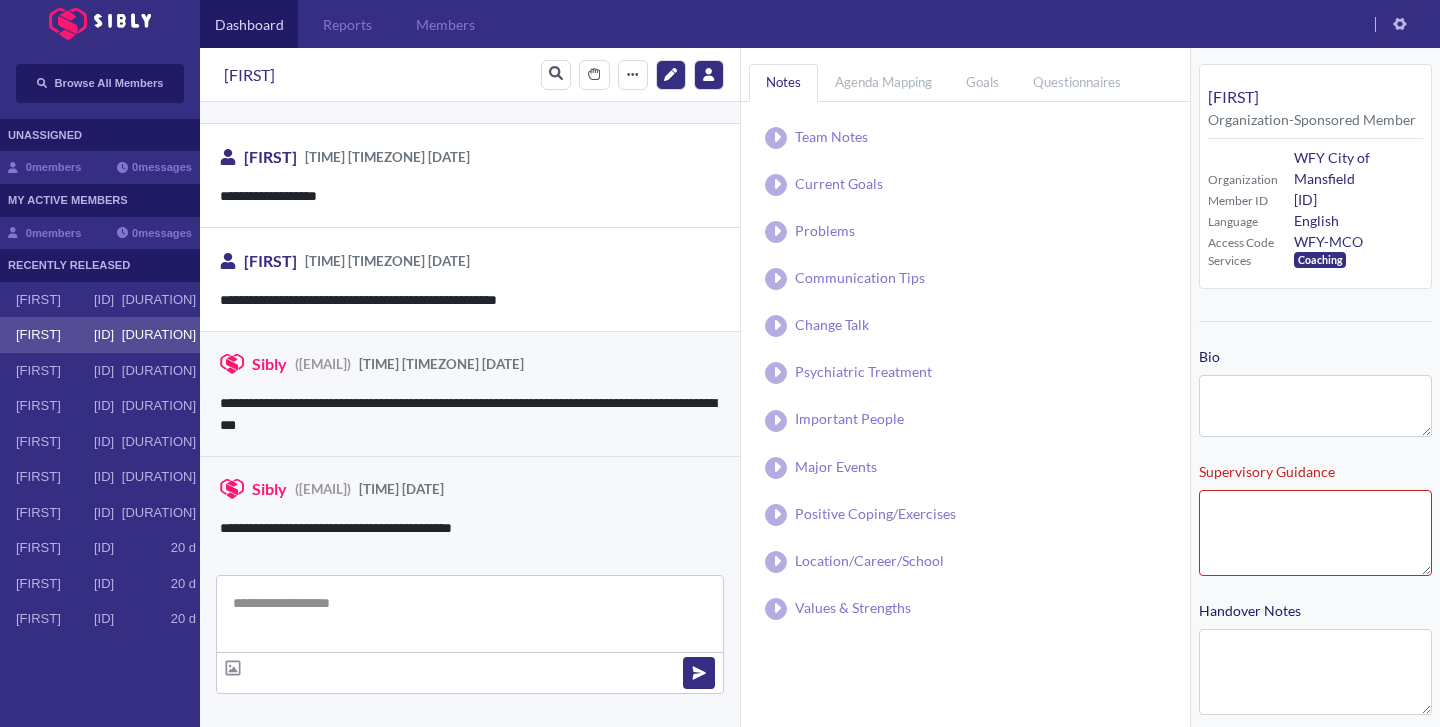 type on "[STARS]" 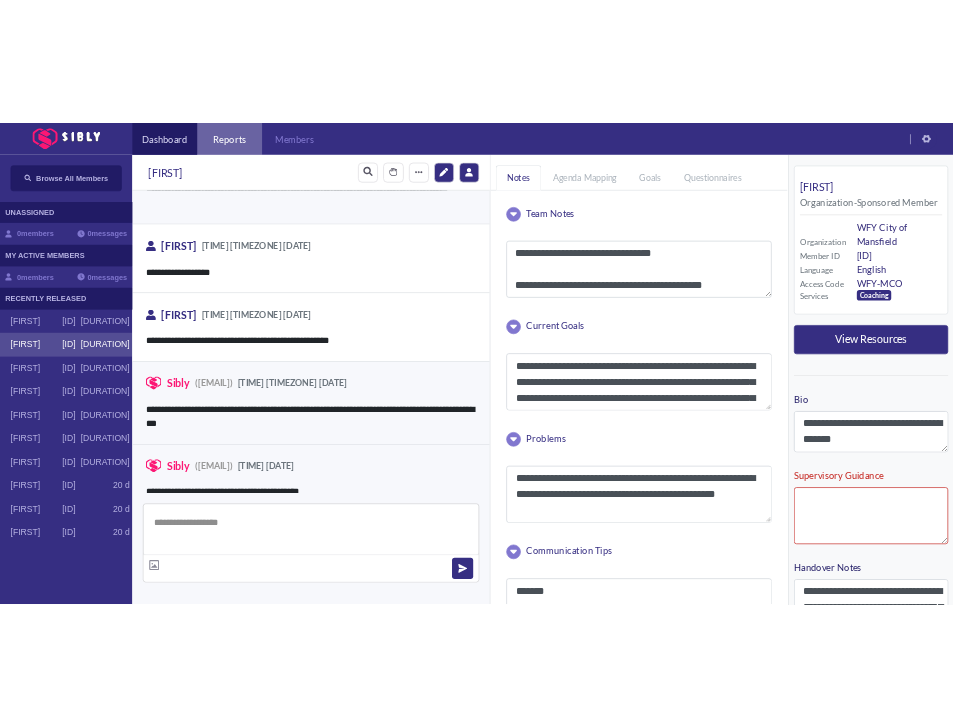 scroll, scrollTop: 3158, scrollLeft: 0, axis: vertical 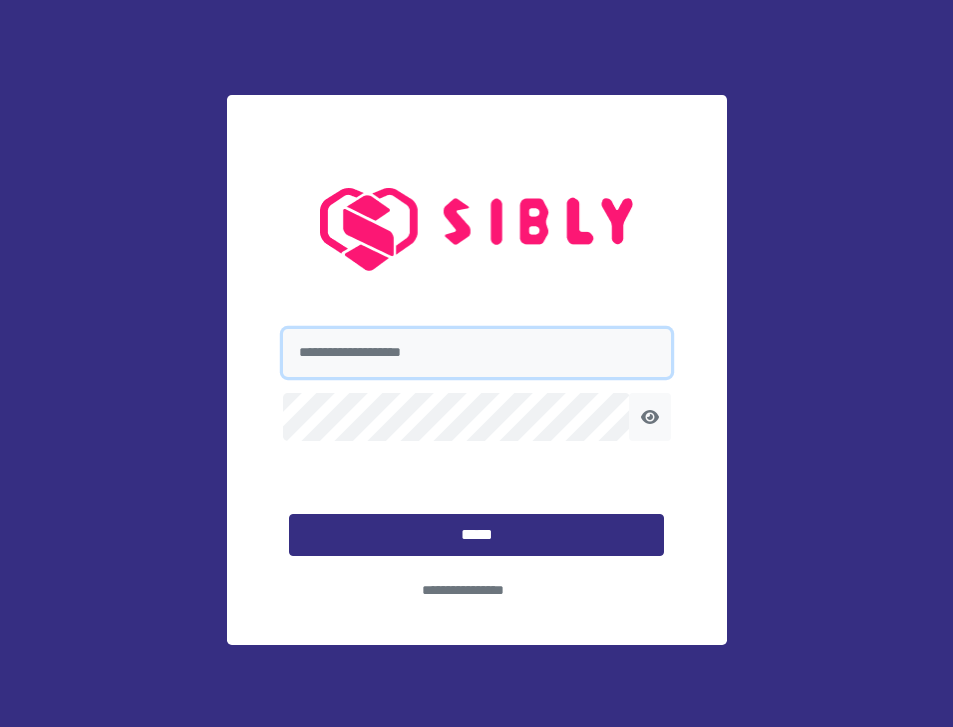 click at bounding box center (477, 353) 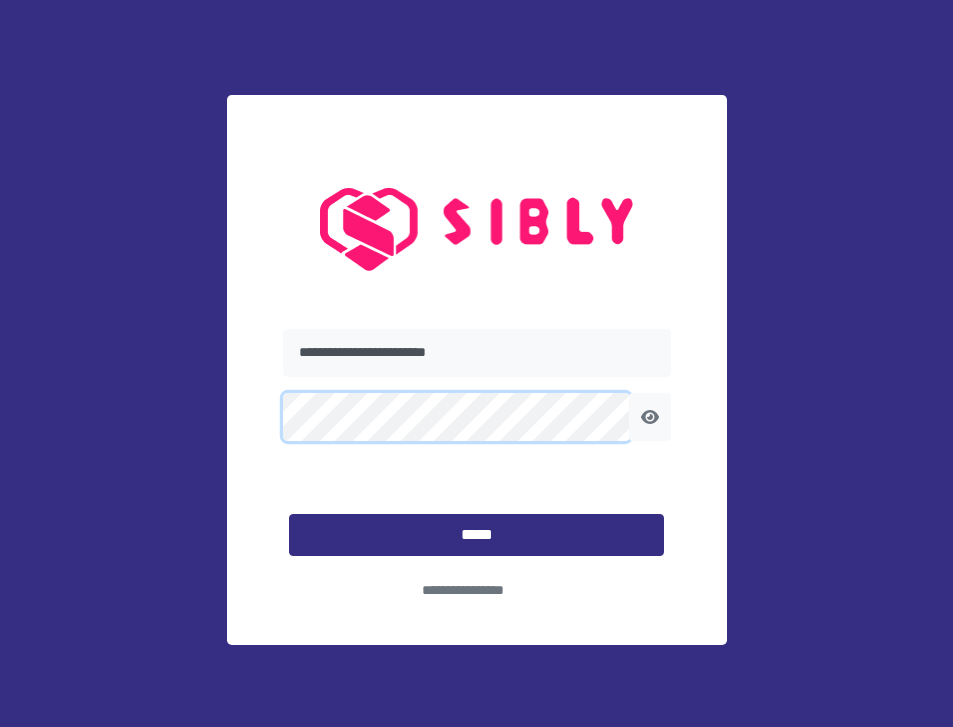 click on "*****" at bounding box center [476, 535] 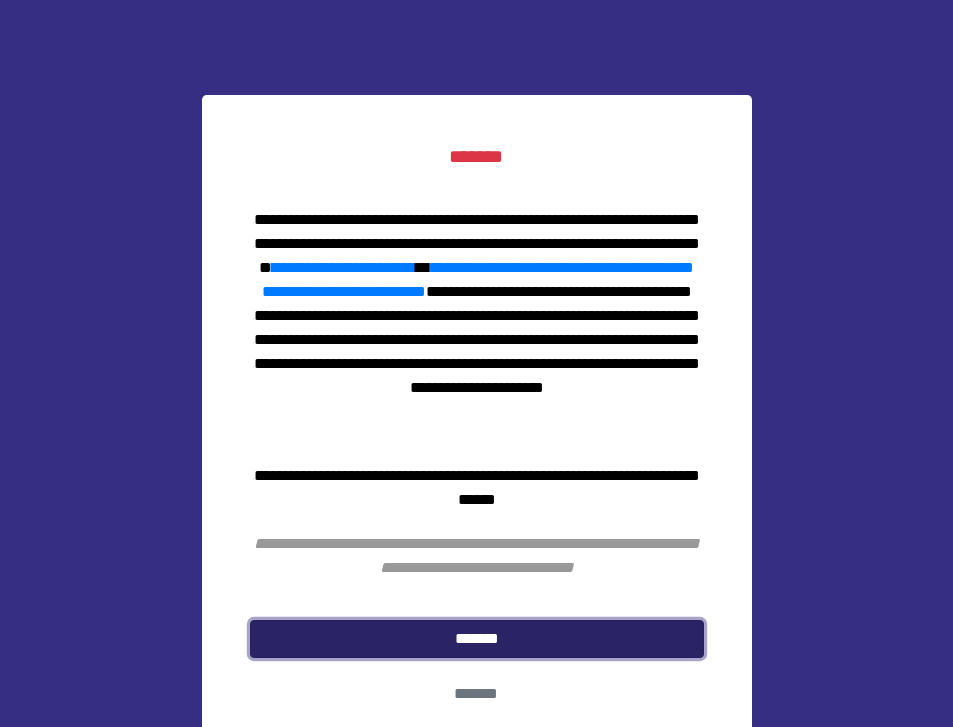 click on "*******" at bounding box center [477, 639] 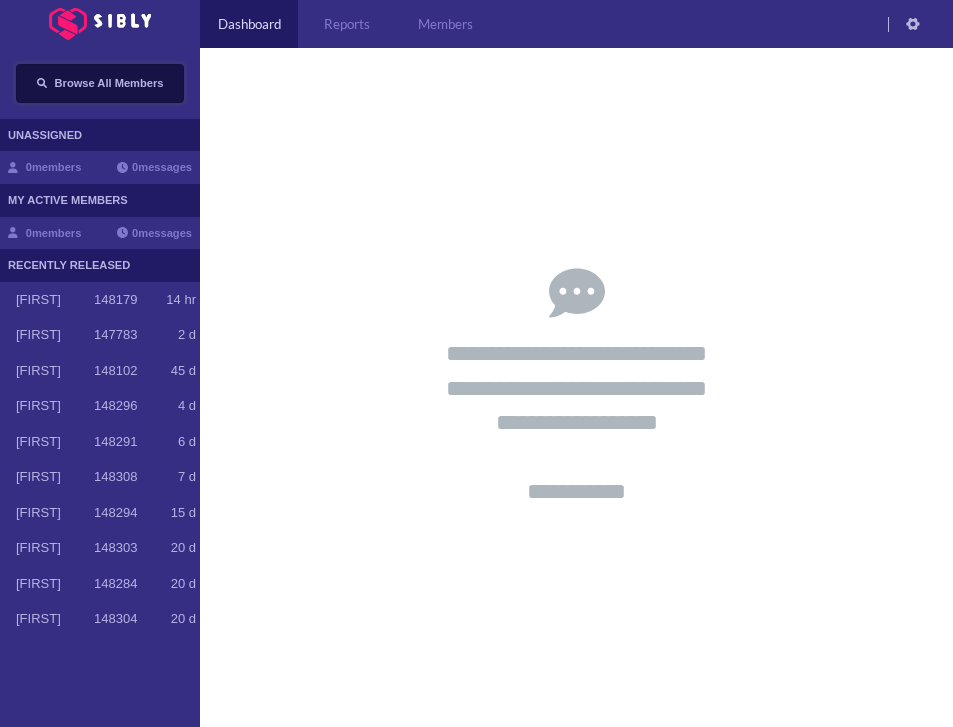 click on "Browse All Members" at bounding box center (109, 83) 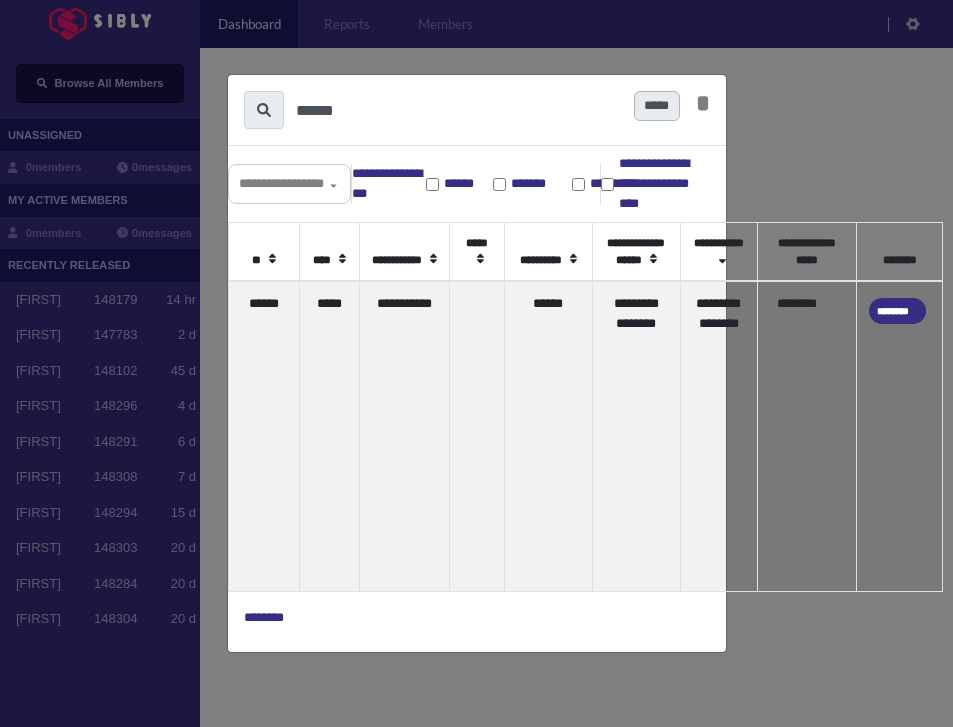 type on "******" 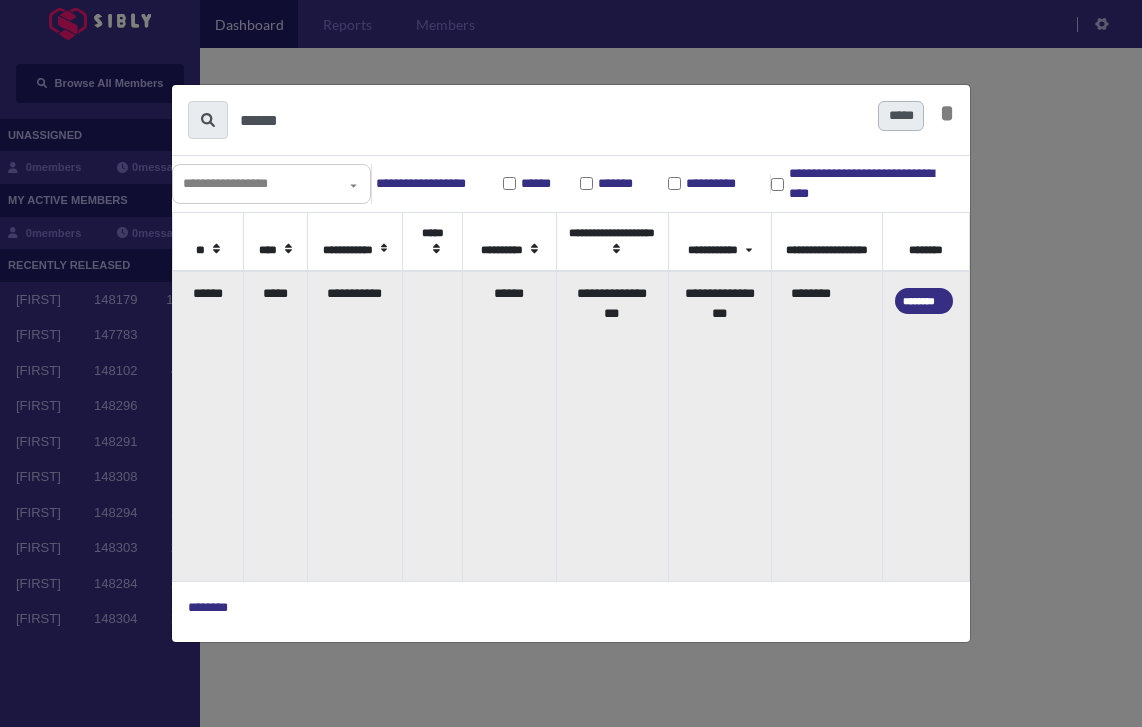 click on "******" at bounding box center [208, 426] 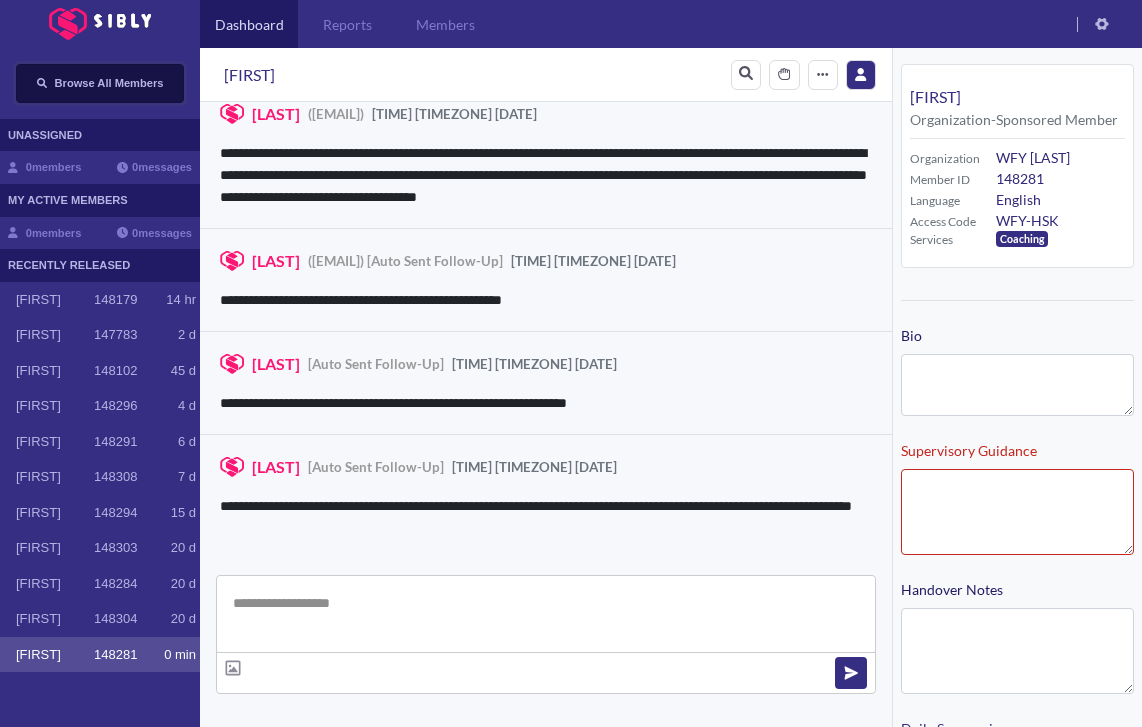 type on "**********" 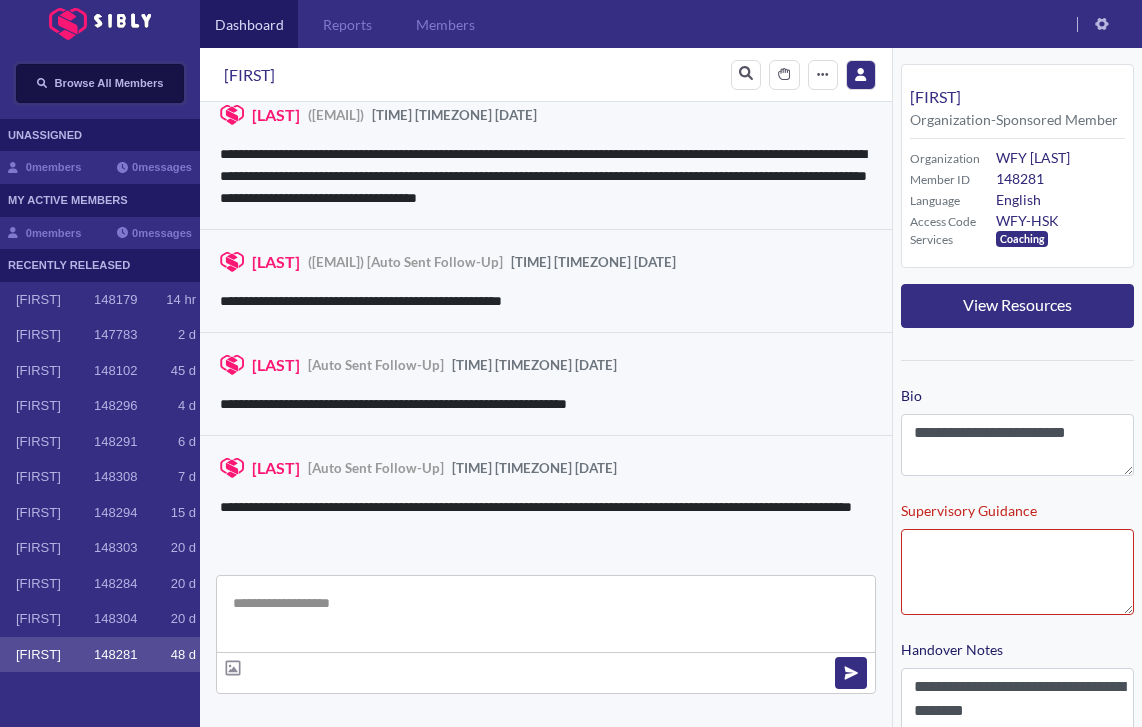 scroll, scrollTop: 478, scrollLeft: 0, axis: vertical 